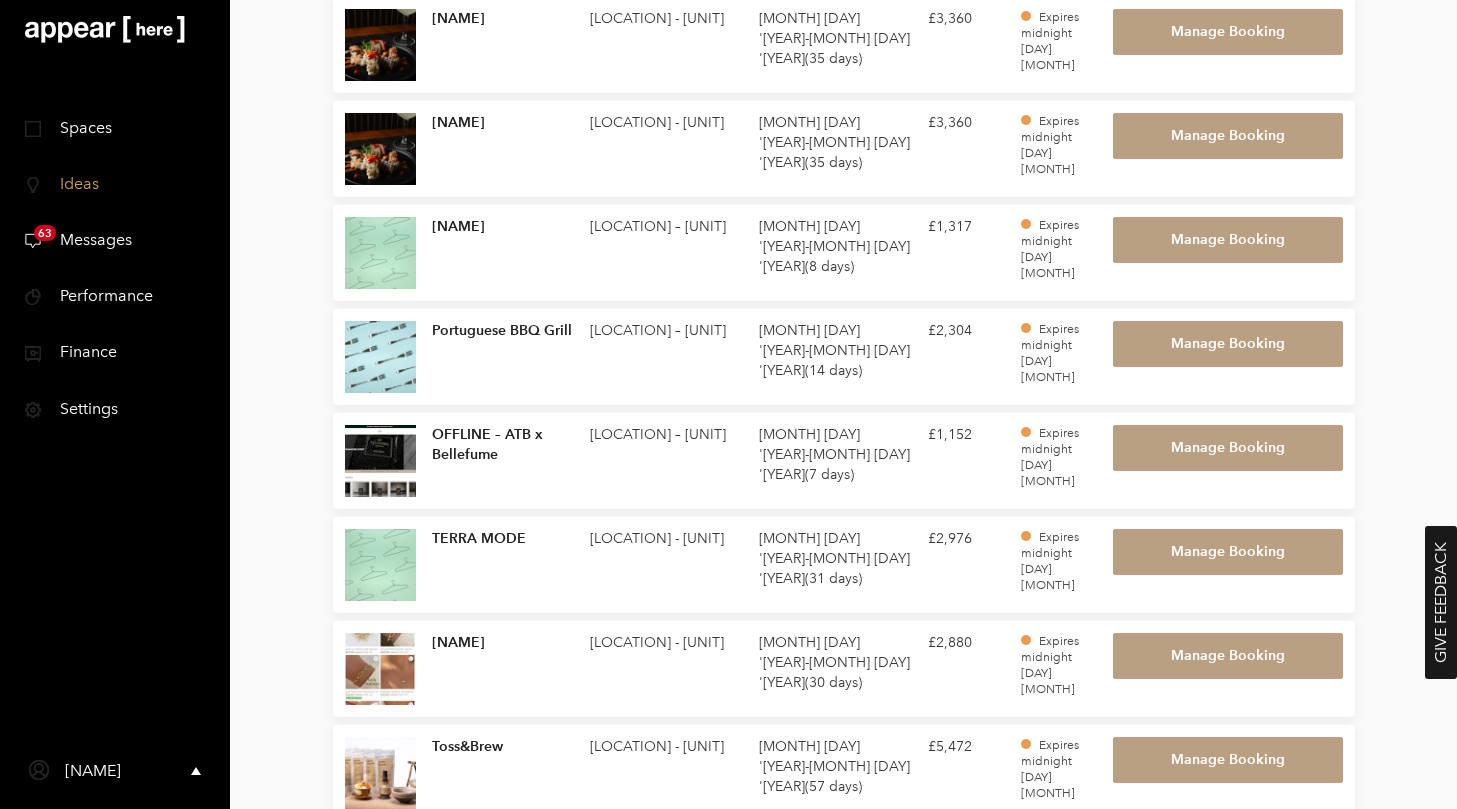 scroll, scrollTop: 947, scrollLeft: 0, axis: vertical 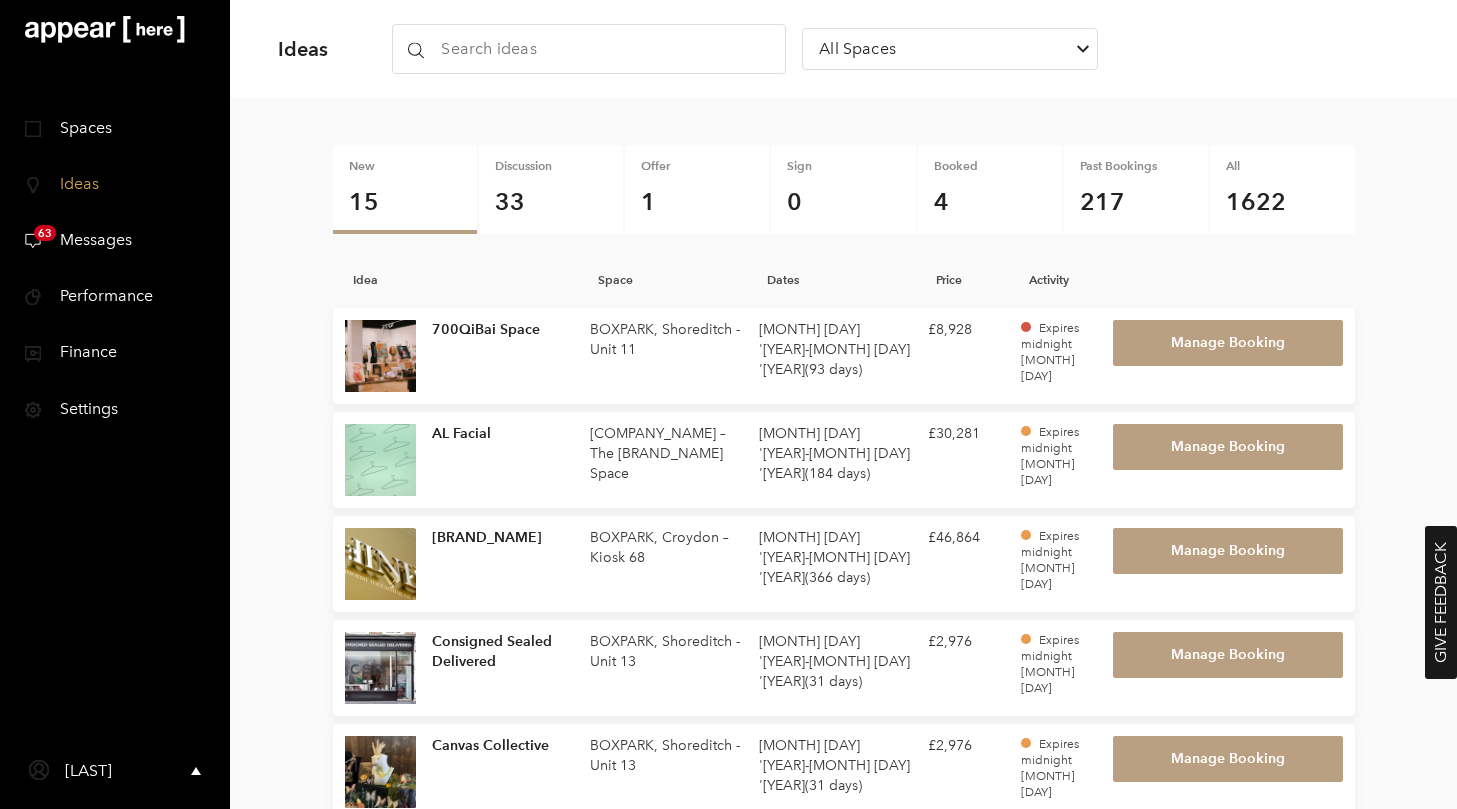click at bounding box center [589, 49] 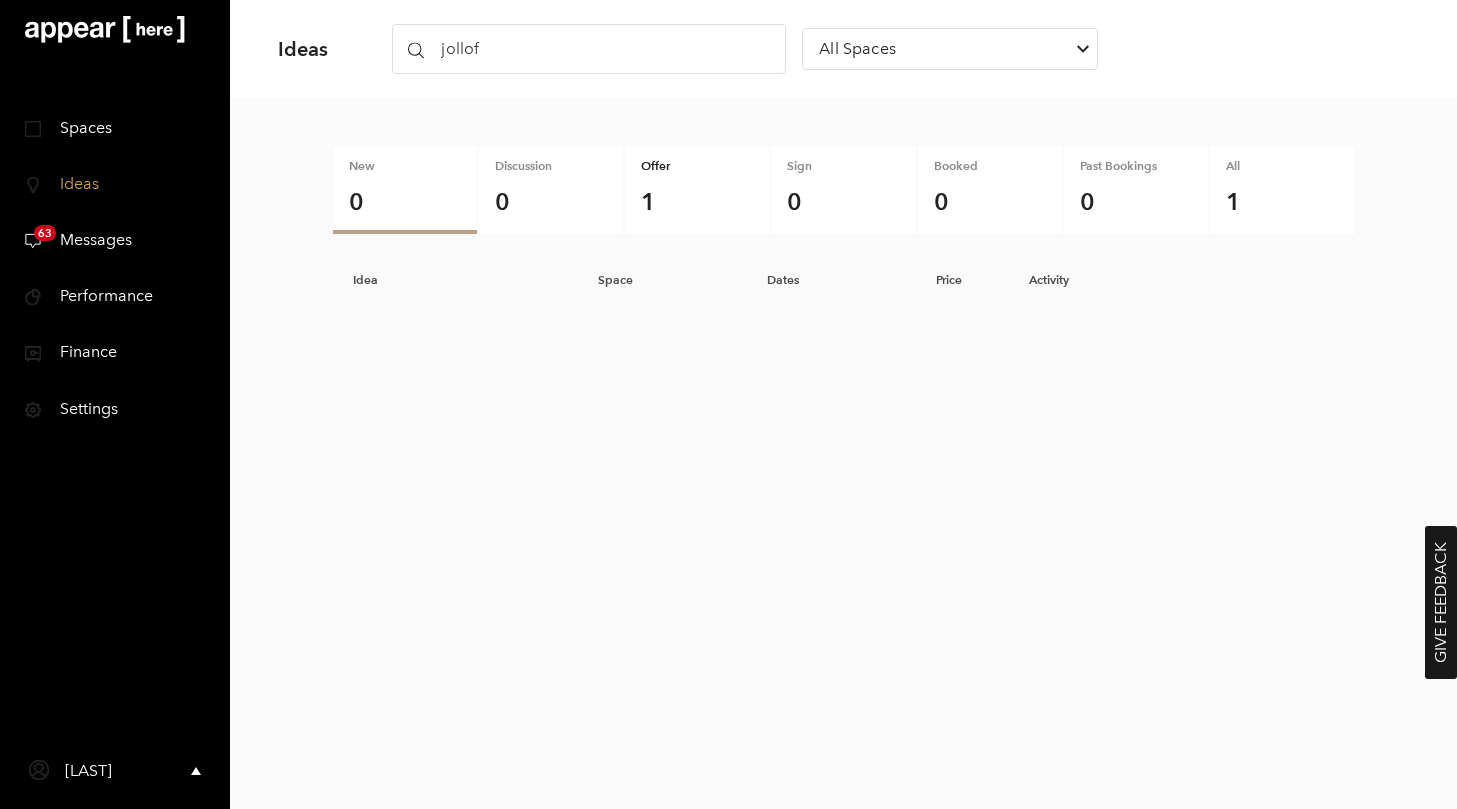 type on "jollof" 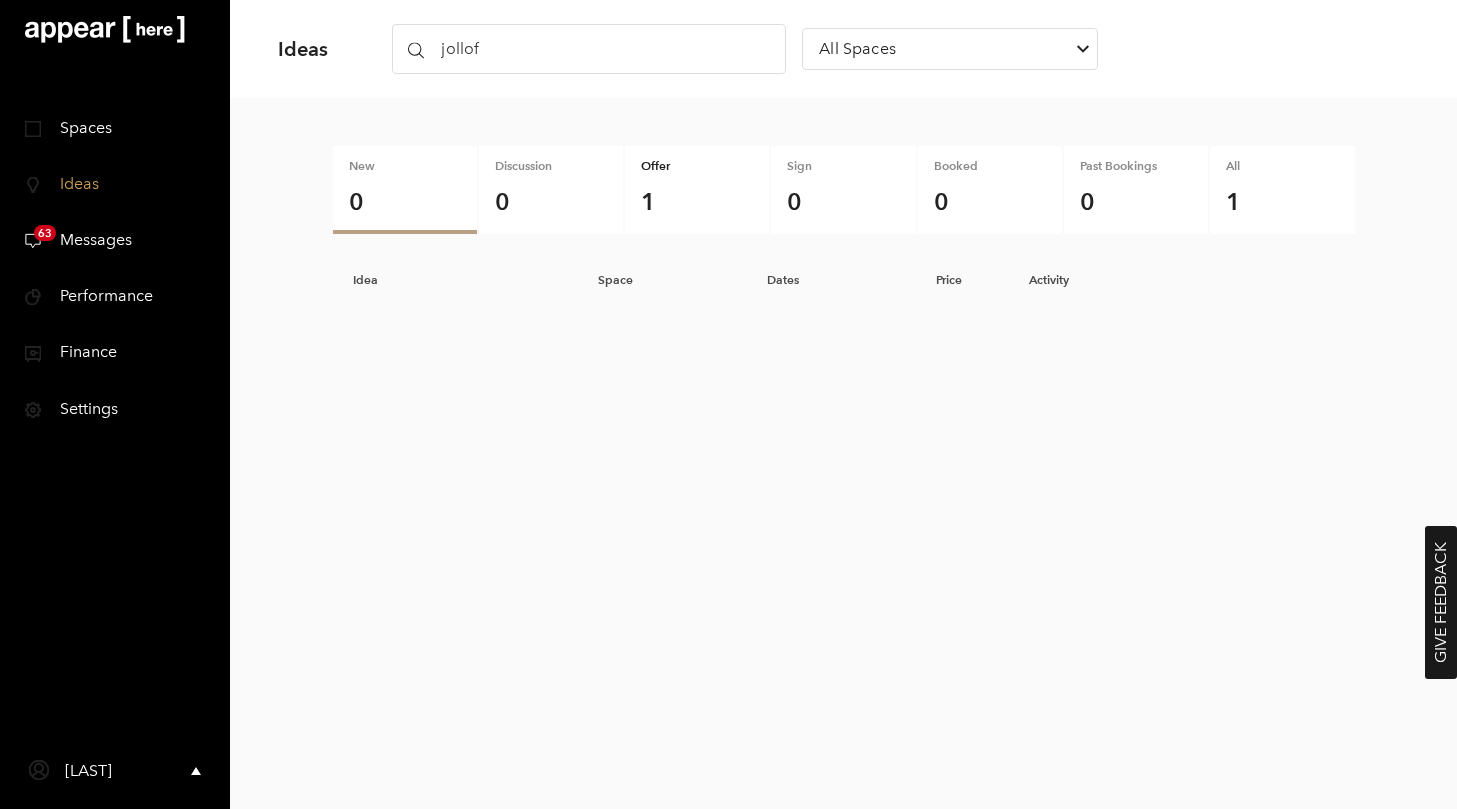 click on "Offer" at bounding box center [697, 166] 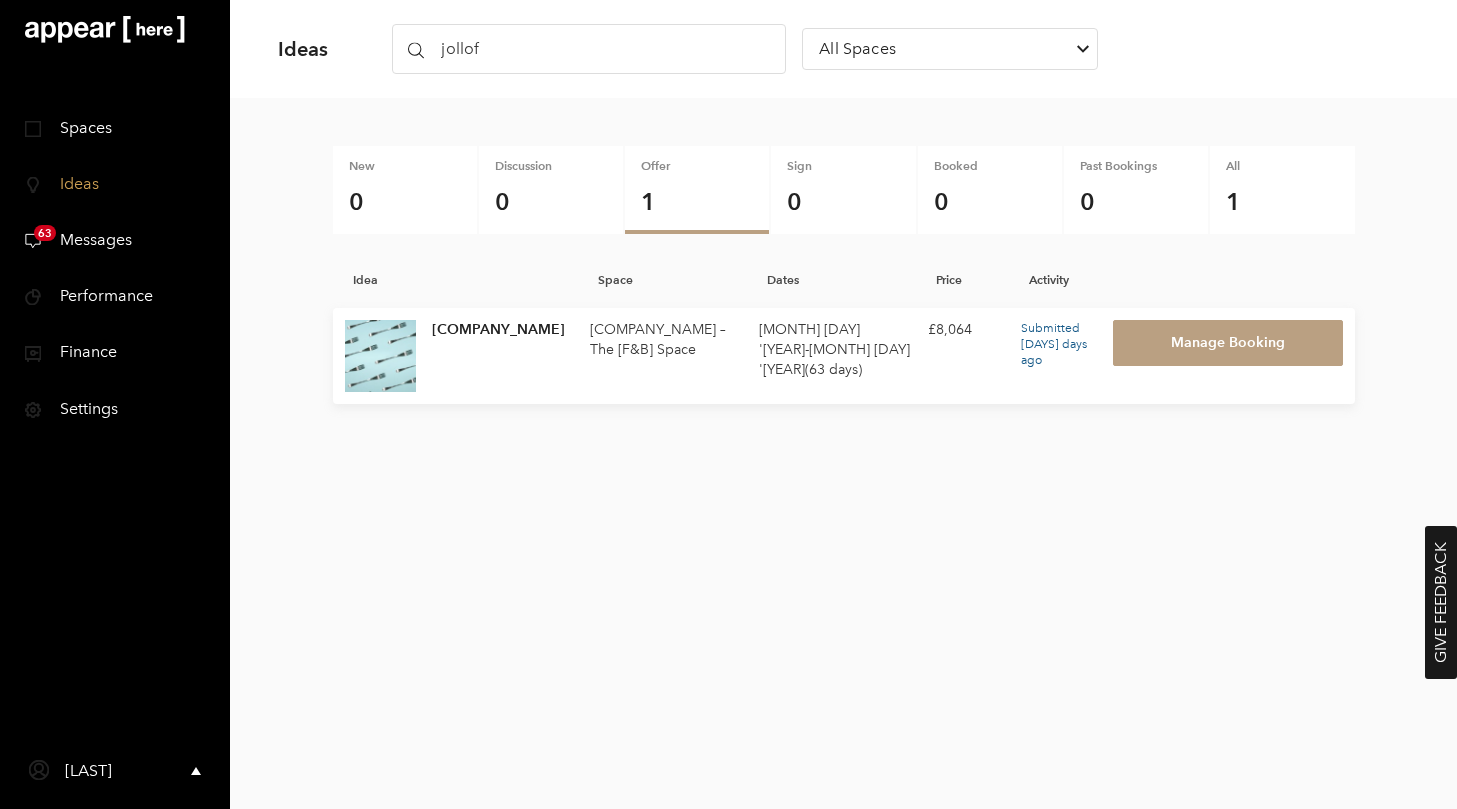 click on "Jollof Junction Ltd" at bounding box center (503, 356) 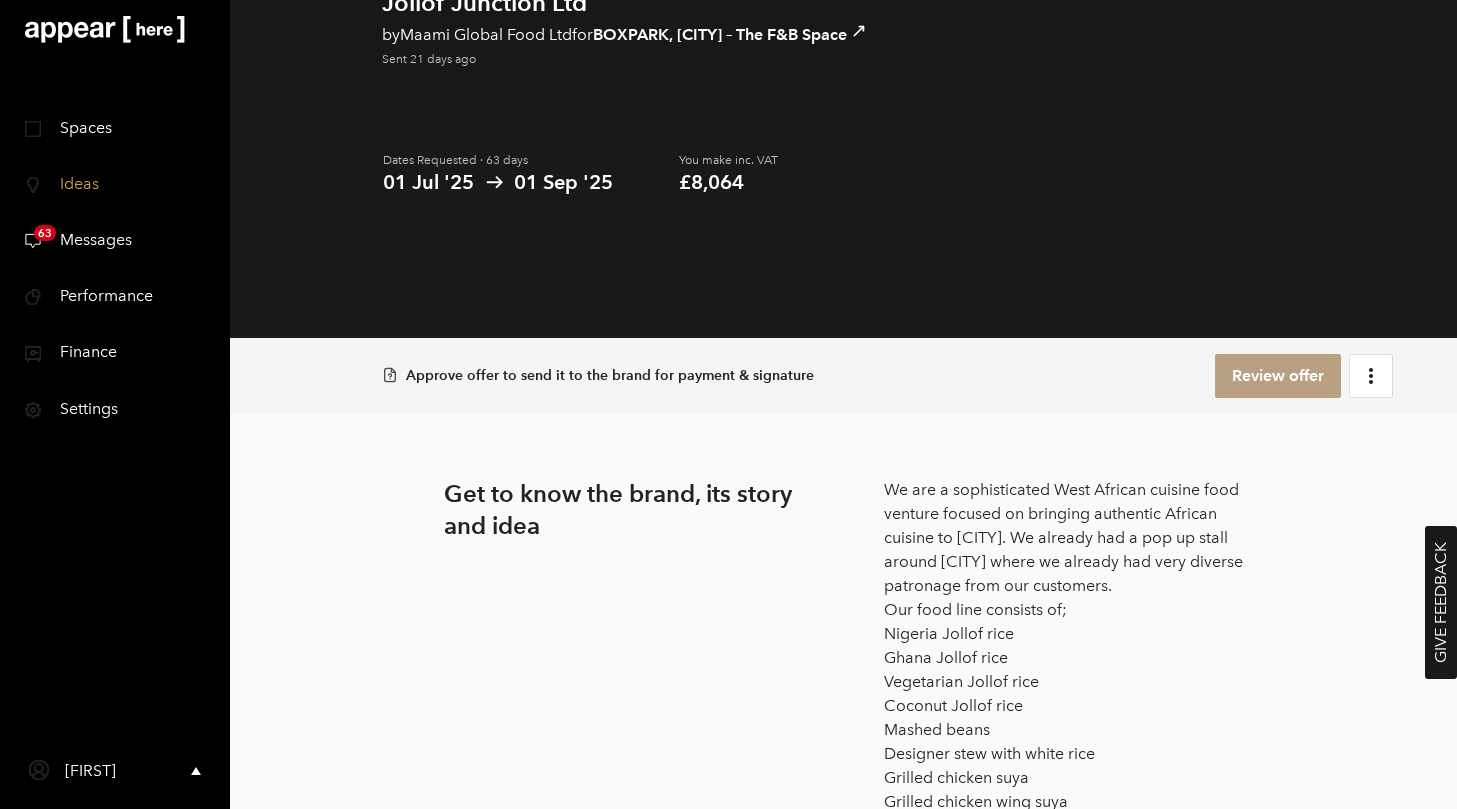 scroll, scrollTop: 0, scrollLeft: 0, axis: both 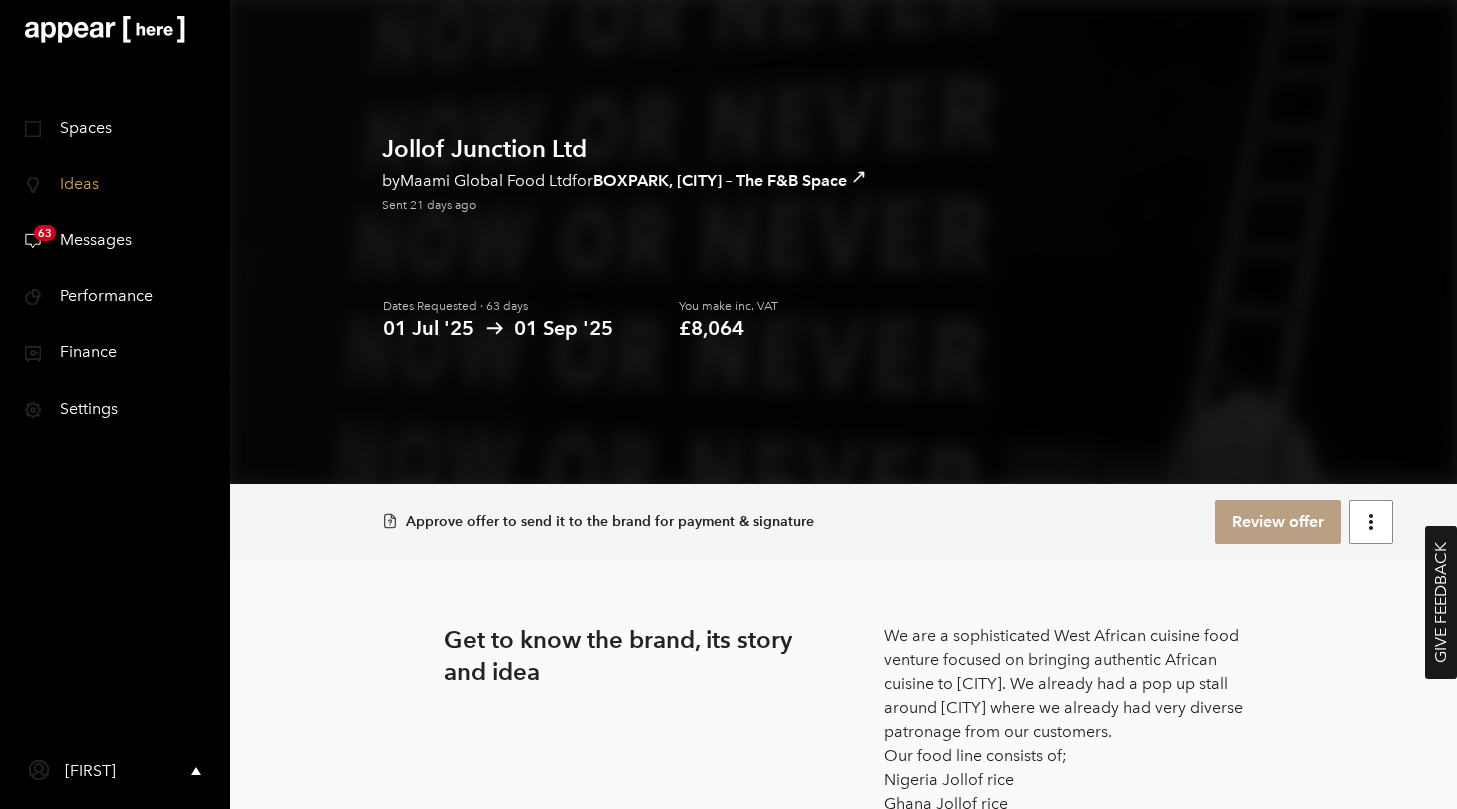 click at bounding box center (1371, 522) 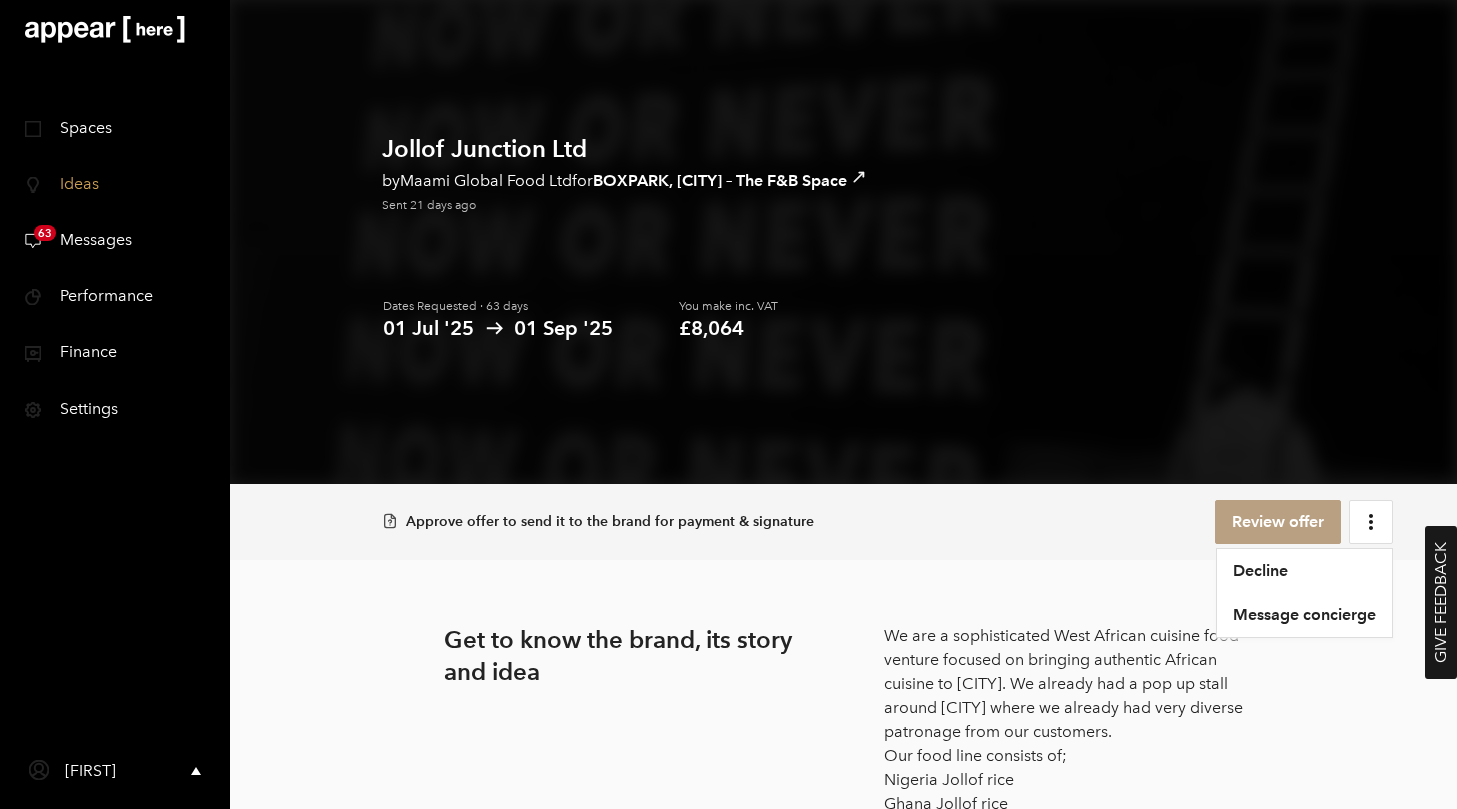 click on "Get to know the brand, its story and idea We are a sophisticated West African cuisine food venture focused on bringing authentic African cuisine to Deptford. We already had a pop up stall around Deptford where we already had very diverse patronage from our customers.
Our food line consists of;
Nigeria Jollof rice
Ghana Jollof rice
Vegetarian Jollof rice
Coconut Jollof rice
Mashed beans
Designer stew with white rice
Grilled chicken suya
Grilled chicken wing suya
Beef suya
Fried turkey and smoke turkey in sauce
Meat pie
Fish pie
Chicken pie
Puff puff with choice toppings
Plantain fried/boiled yam
White rice
akara
moimoi
Our awesomeness comes from the uniqueness of our taste, we have our own unique spices and formular for producing our foods which cannot be copied. We have also adapted our taste to make it palatable for not only people from West Africa but everyone from every community as evidenced from the patronage we have received. What will the space look like? Here’s the plan: Explore their socials" at bounding box center [844, 1514] 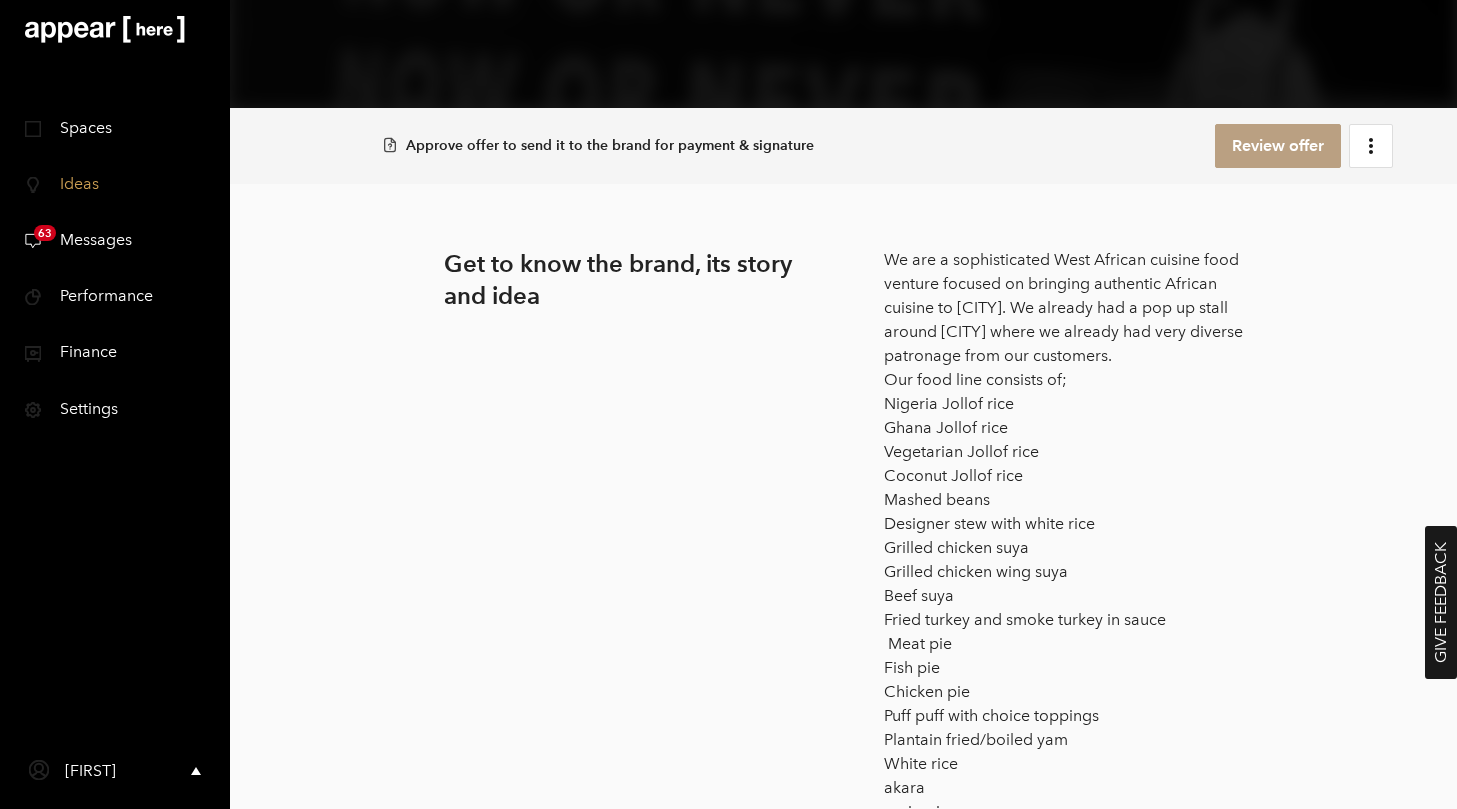 scroll, scrollTop: 0, scrollLeft: 0, axis: both 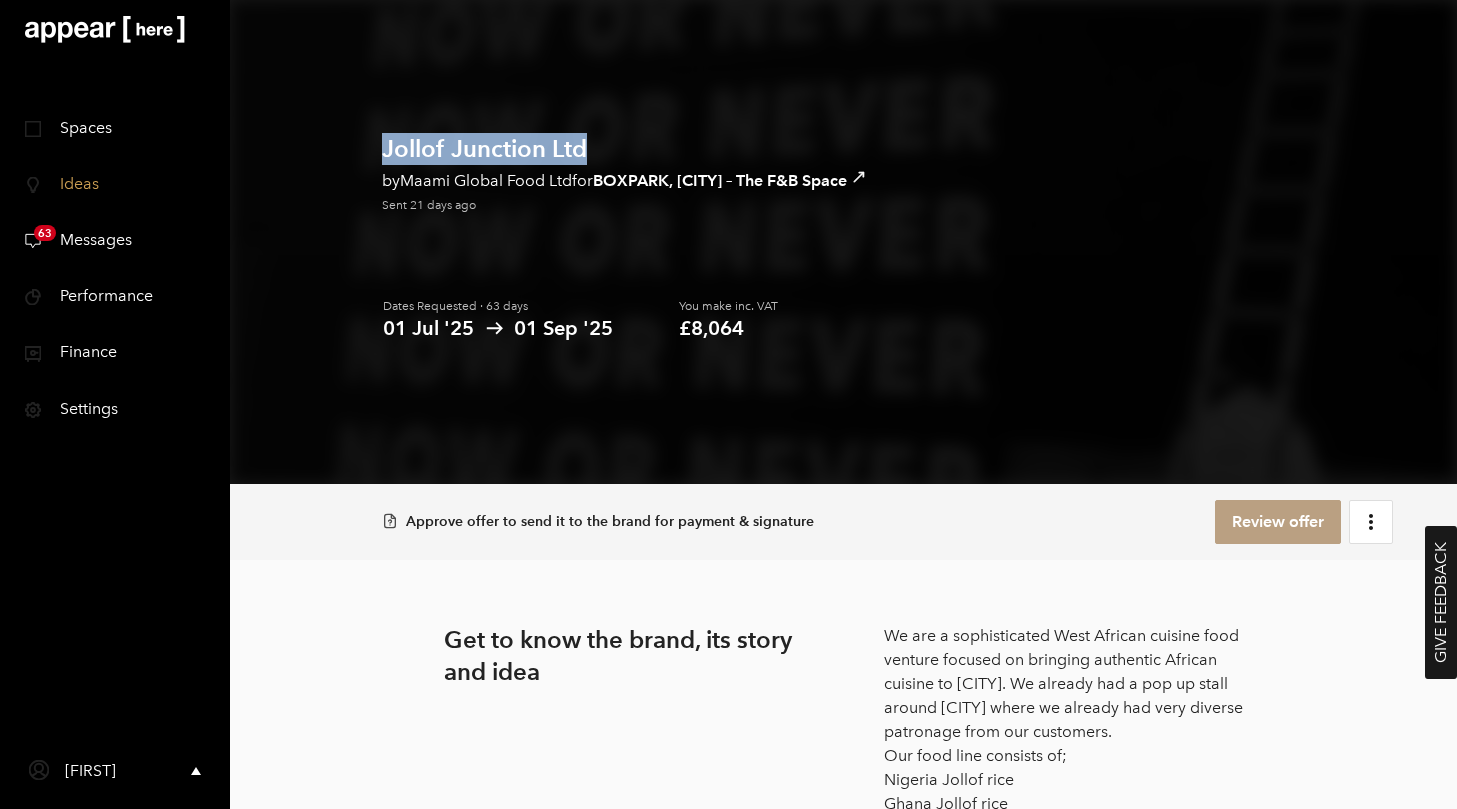 drag, startPoint x: 382, startPoint y: 148, endPoint x: 609, endPoint y: 138, distance: 227.22015 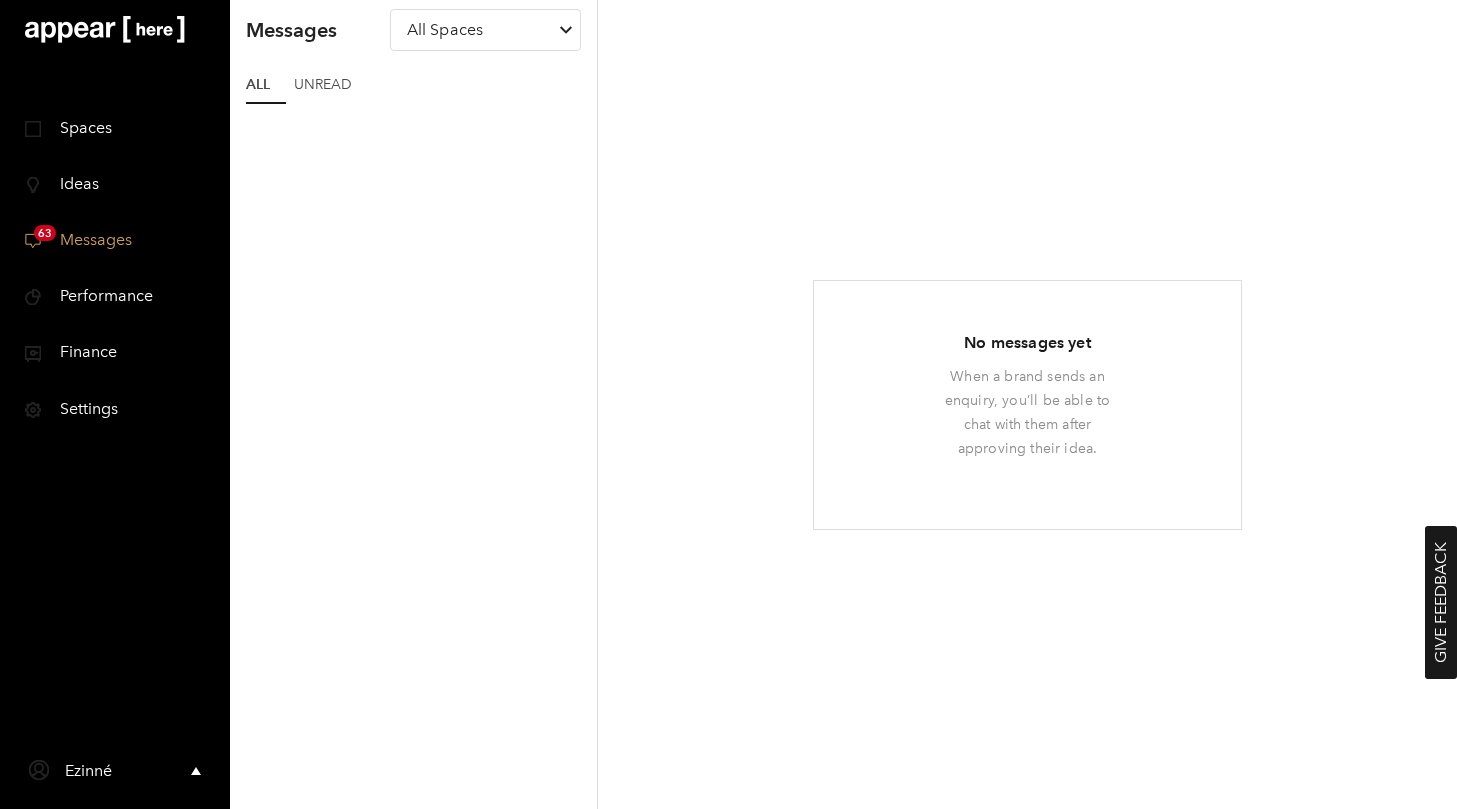 scroll, scrollTop: 0, scrollLeft: 0, axis: both 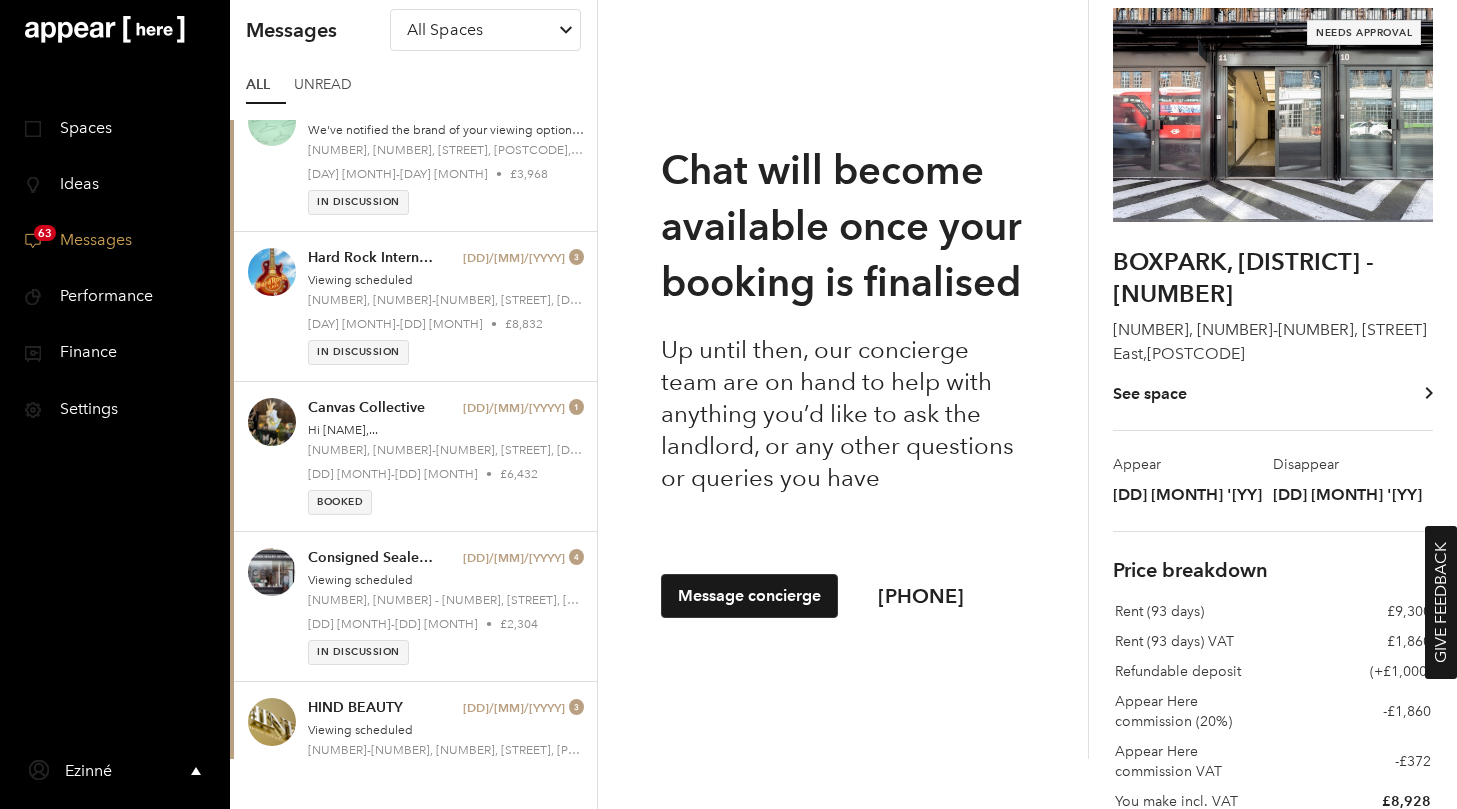 click at bounding box center (105, 29) 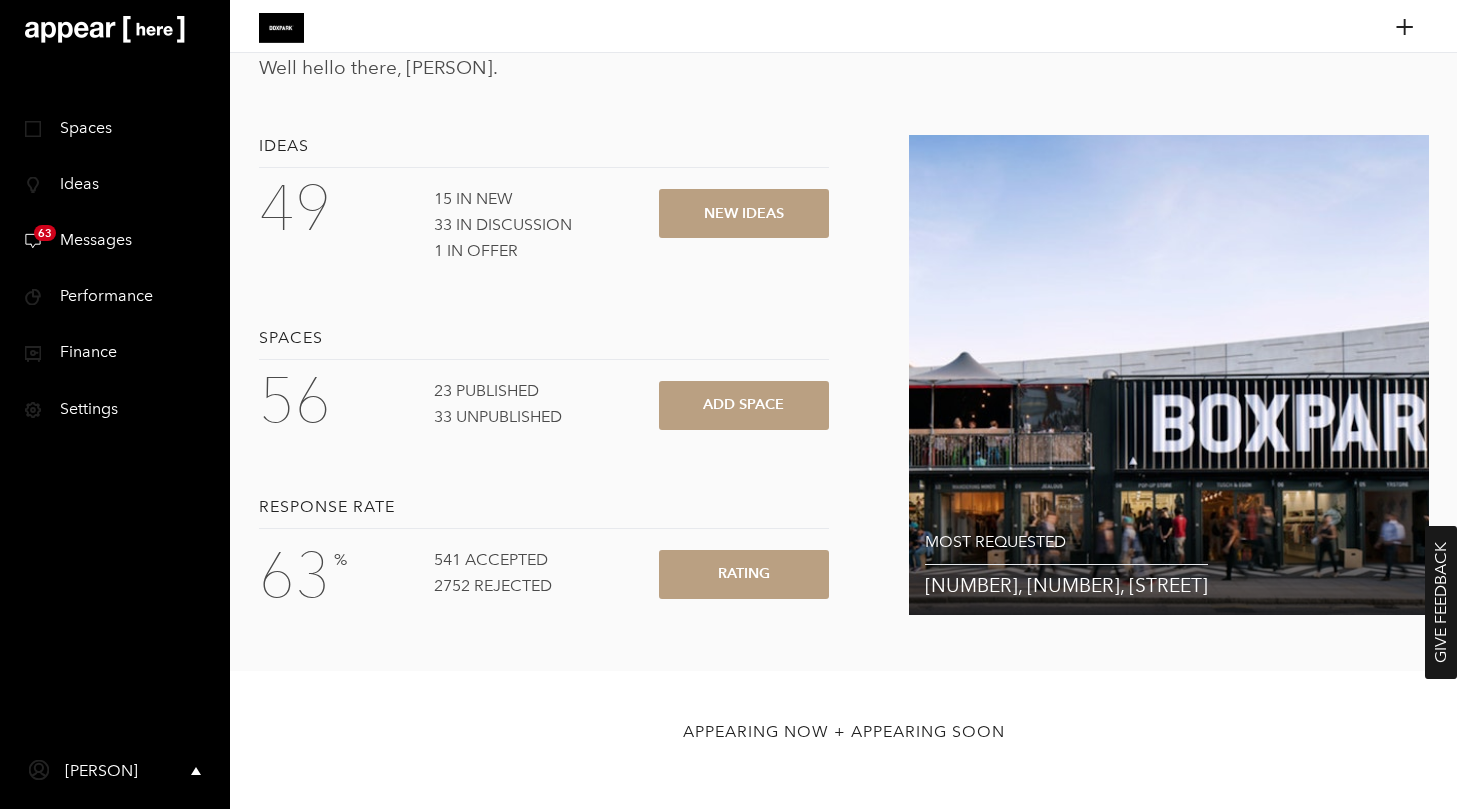scroll, scrollTop: 0, scrollLeft: 0, axis: both 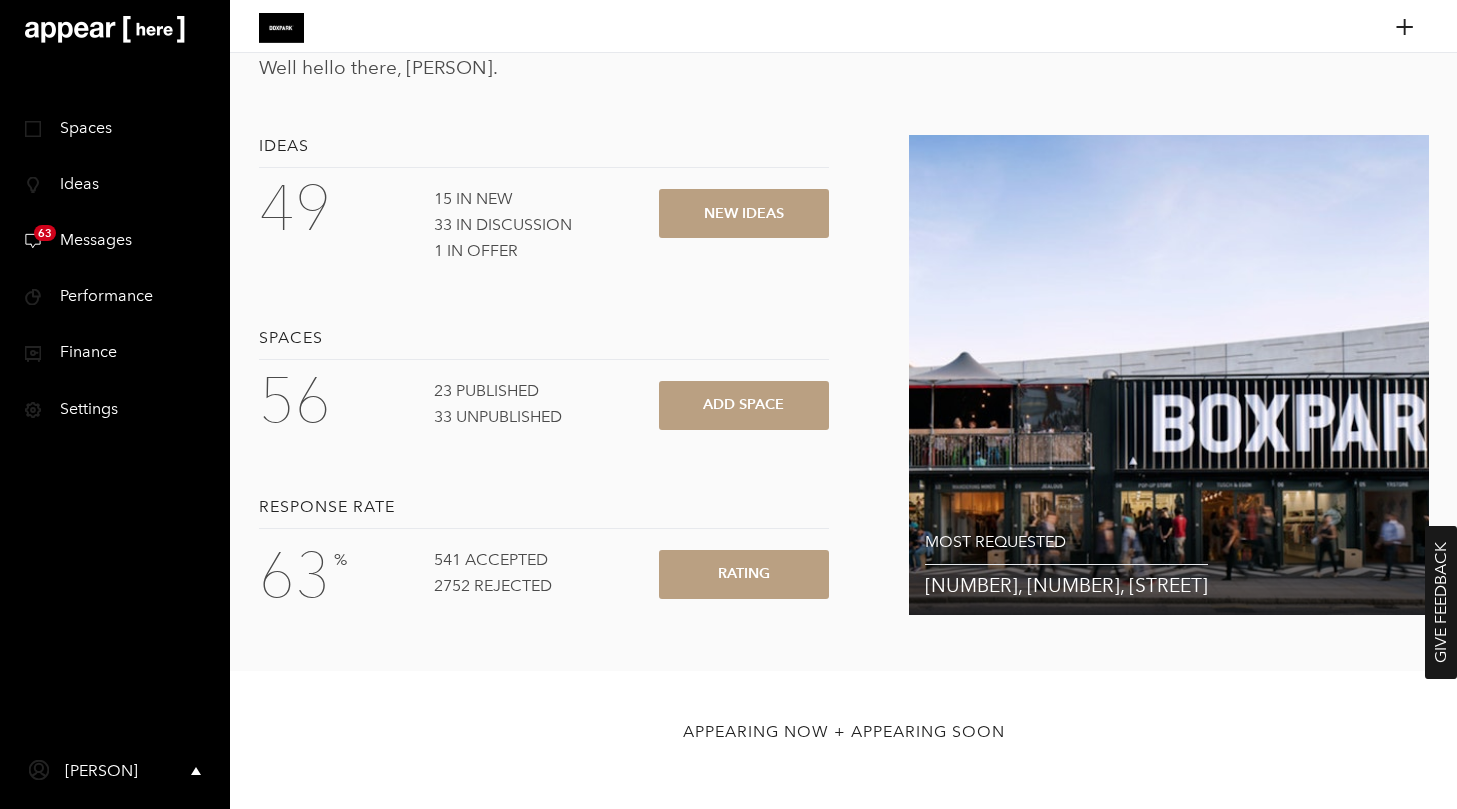 click on "49" at bounding box center [319, 208] 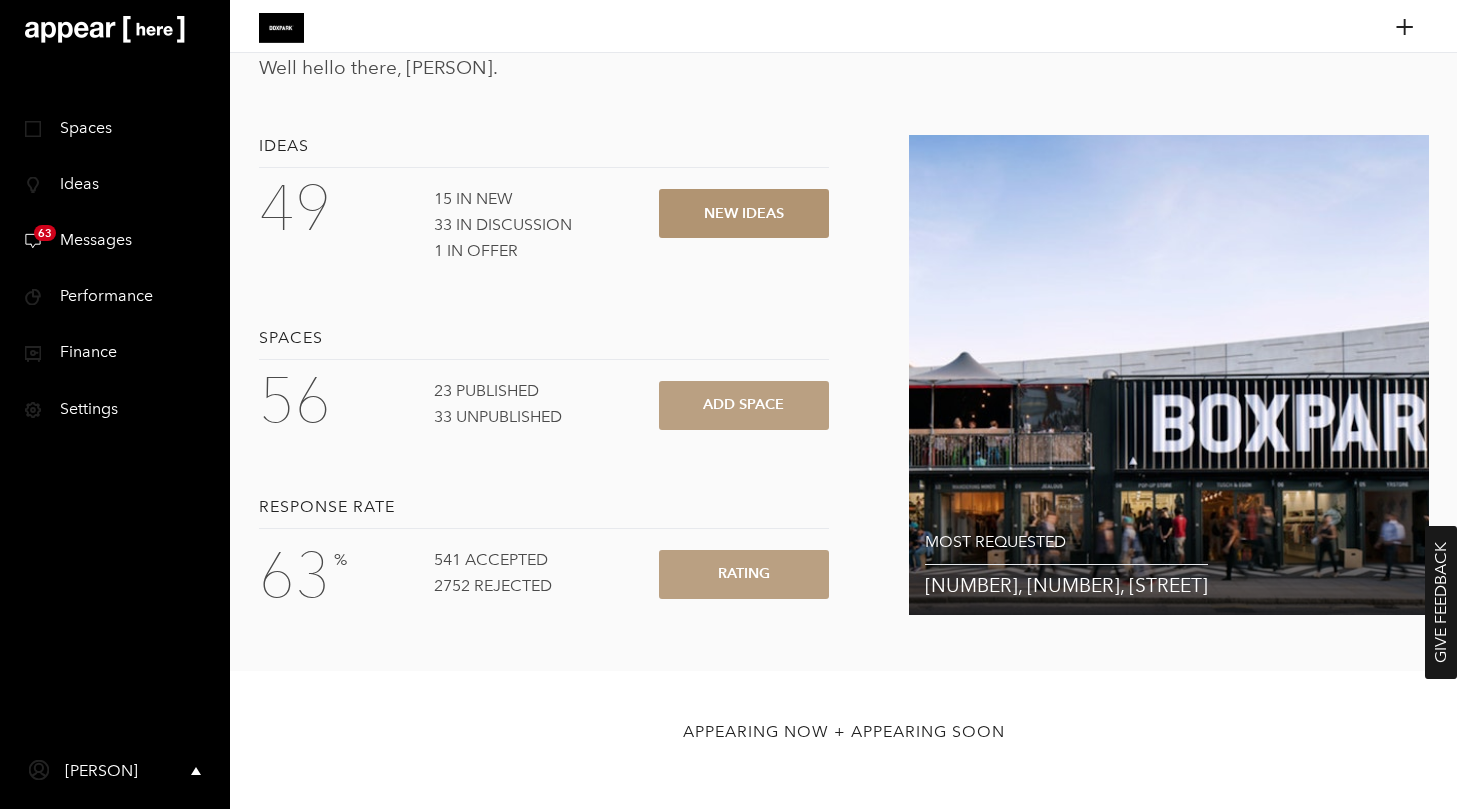 click on "New ideas" at bounding box center (744, 213) 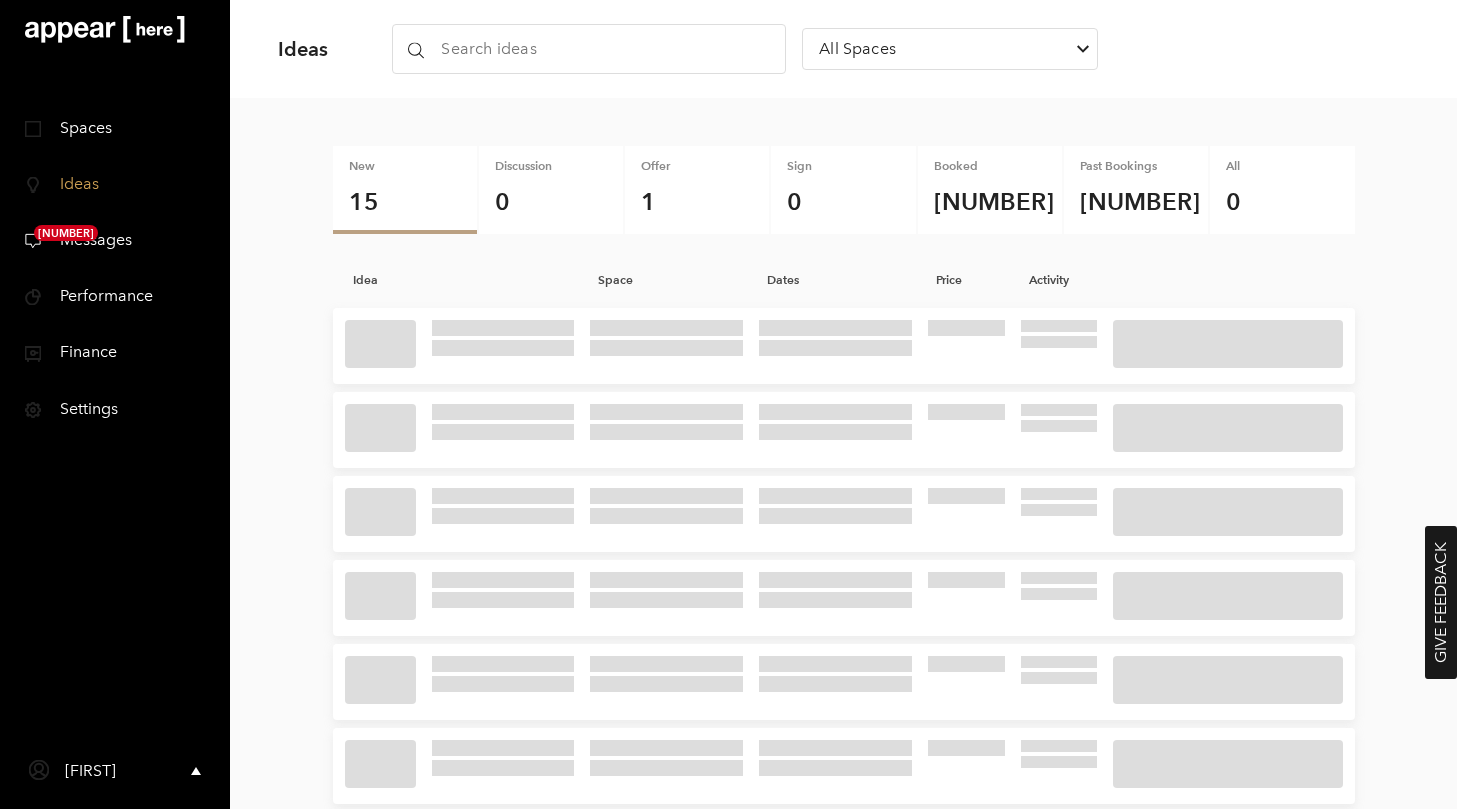 scroll, scrollTop: 0, scrollLeft: 0, axis: both 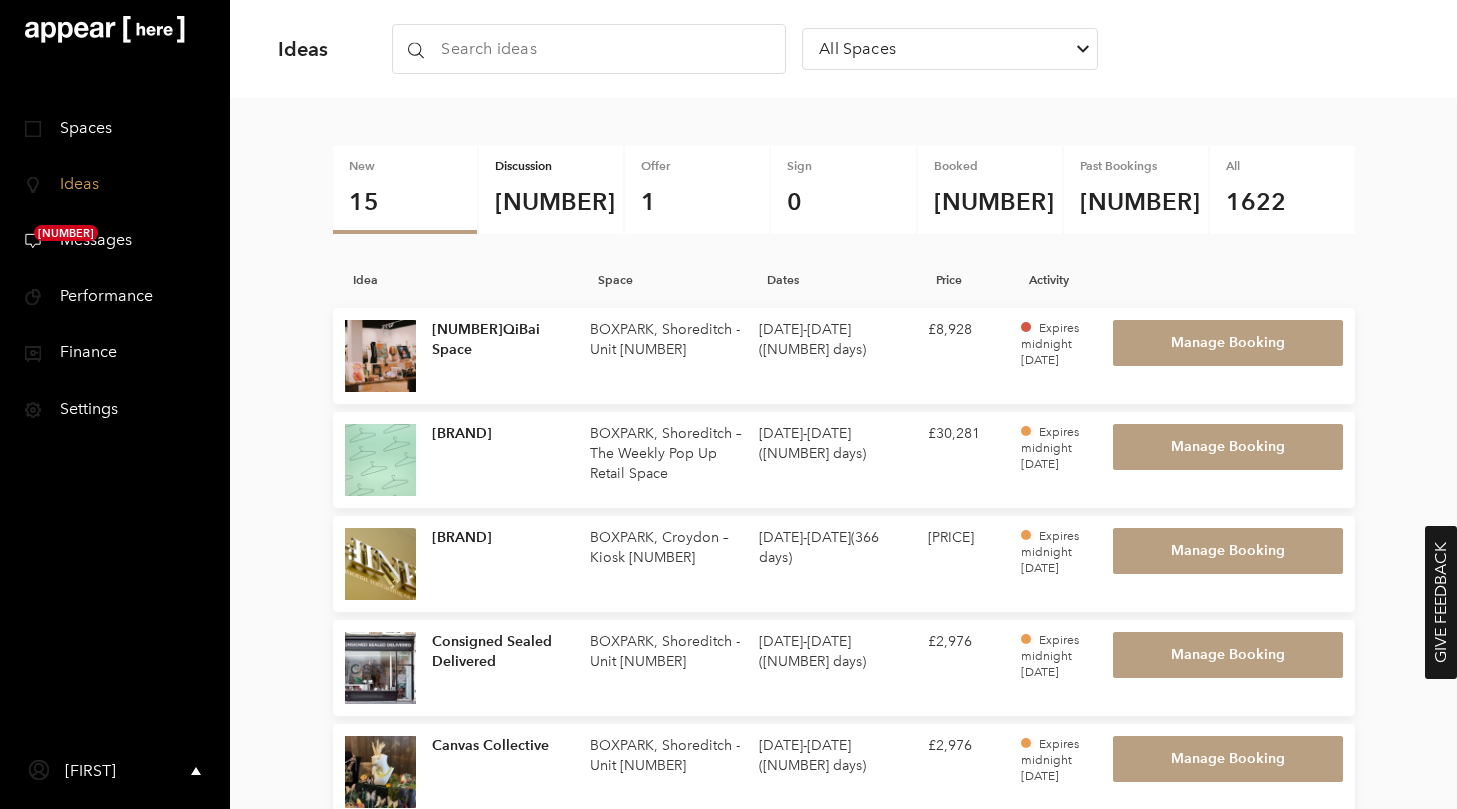 click on "Discussion" at bounding box center [551, 166] 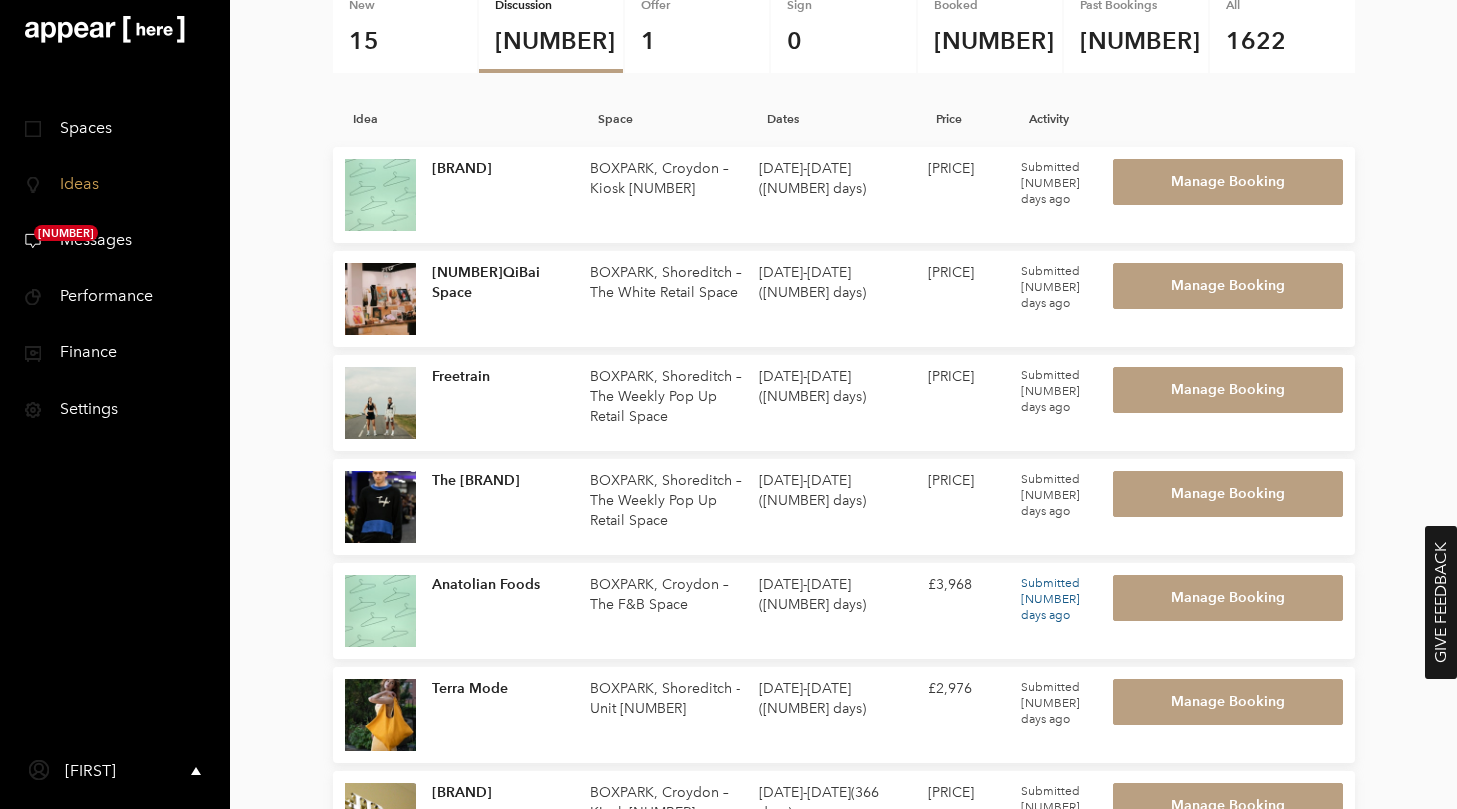 scroll, scrollTop: 0, scrollLeft: 0, axis: both 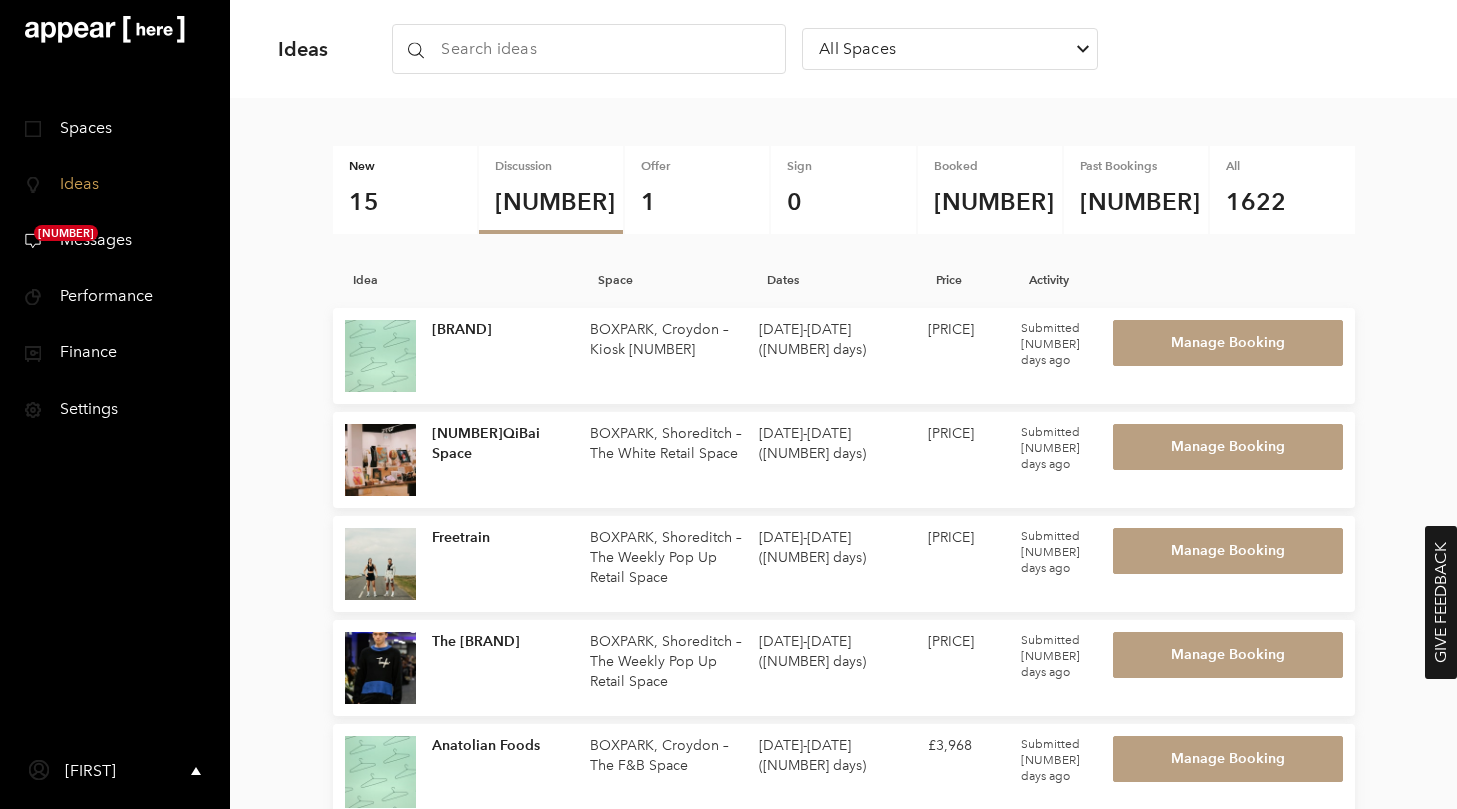 click on "New" at bounding box center (405, 166) 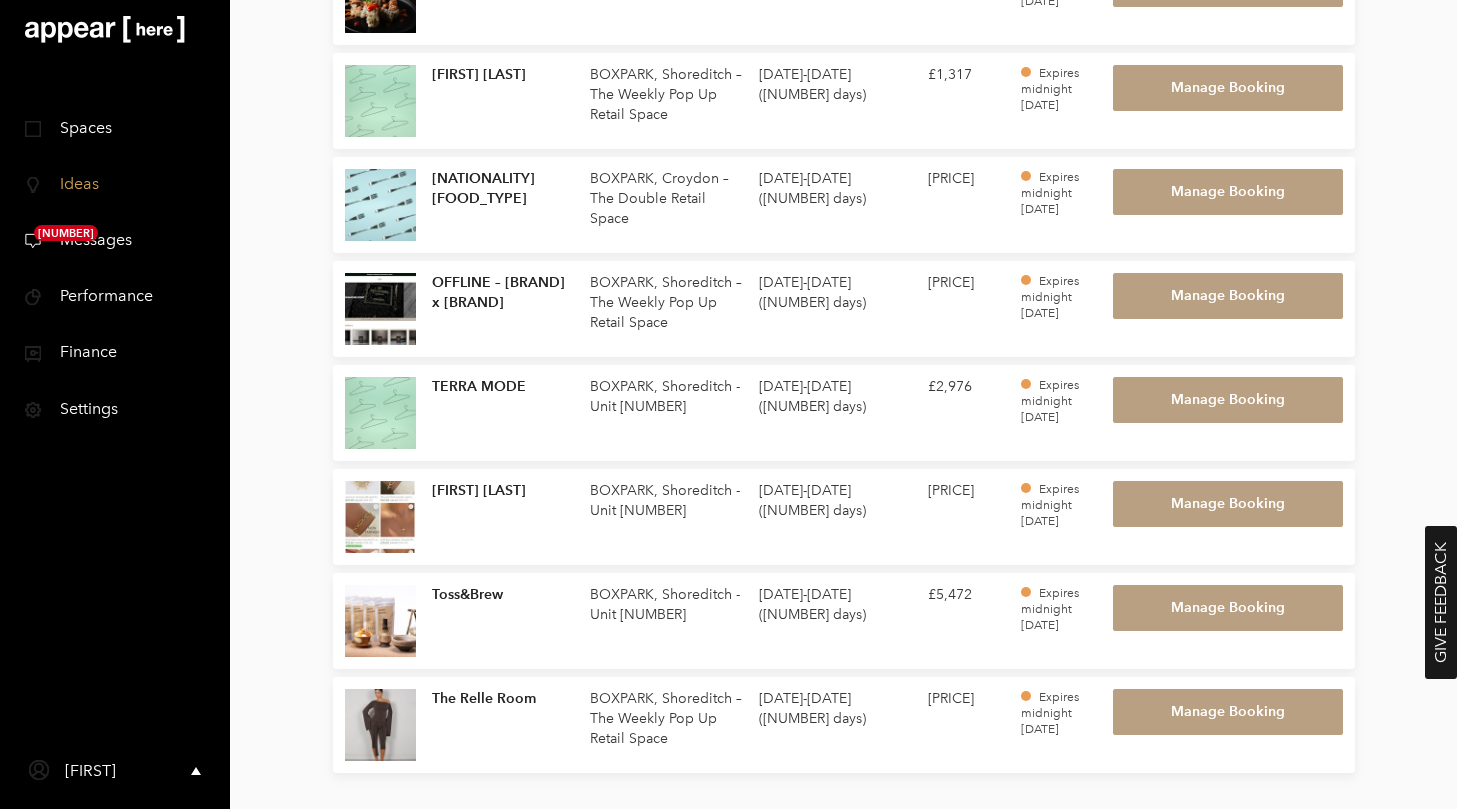 scroll, scrollTop: 1107, scrollLeft: 0, axis: vertical 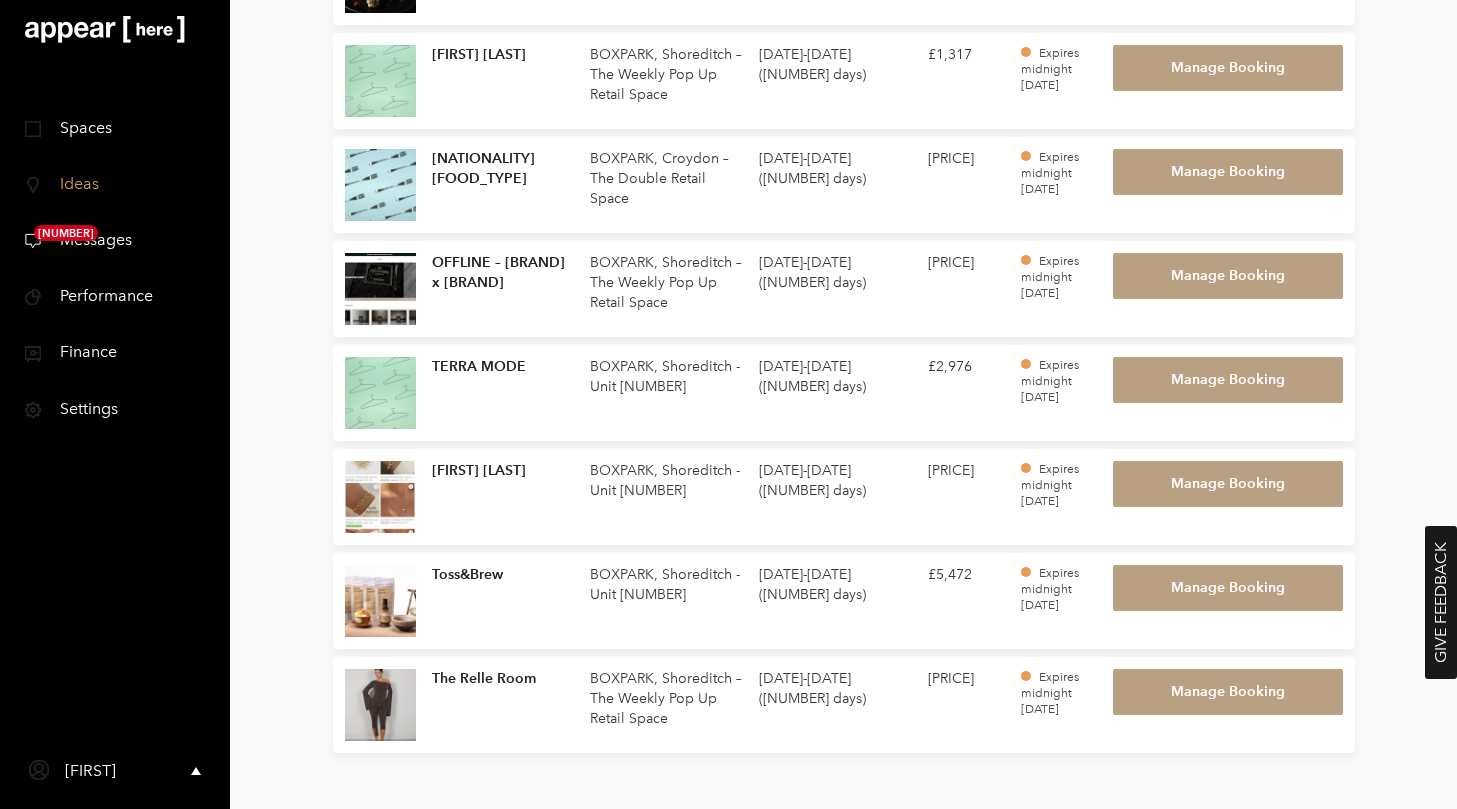 click on "icon-spaces
Spaces" at bounding box center (115, 128) 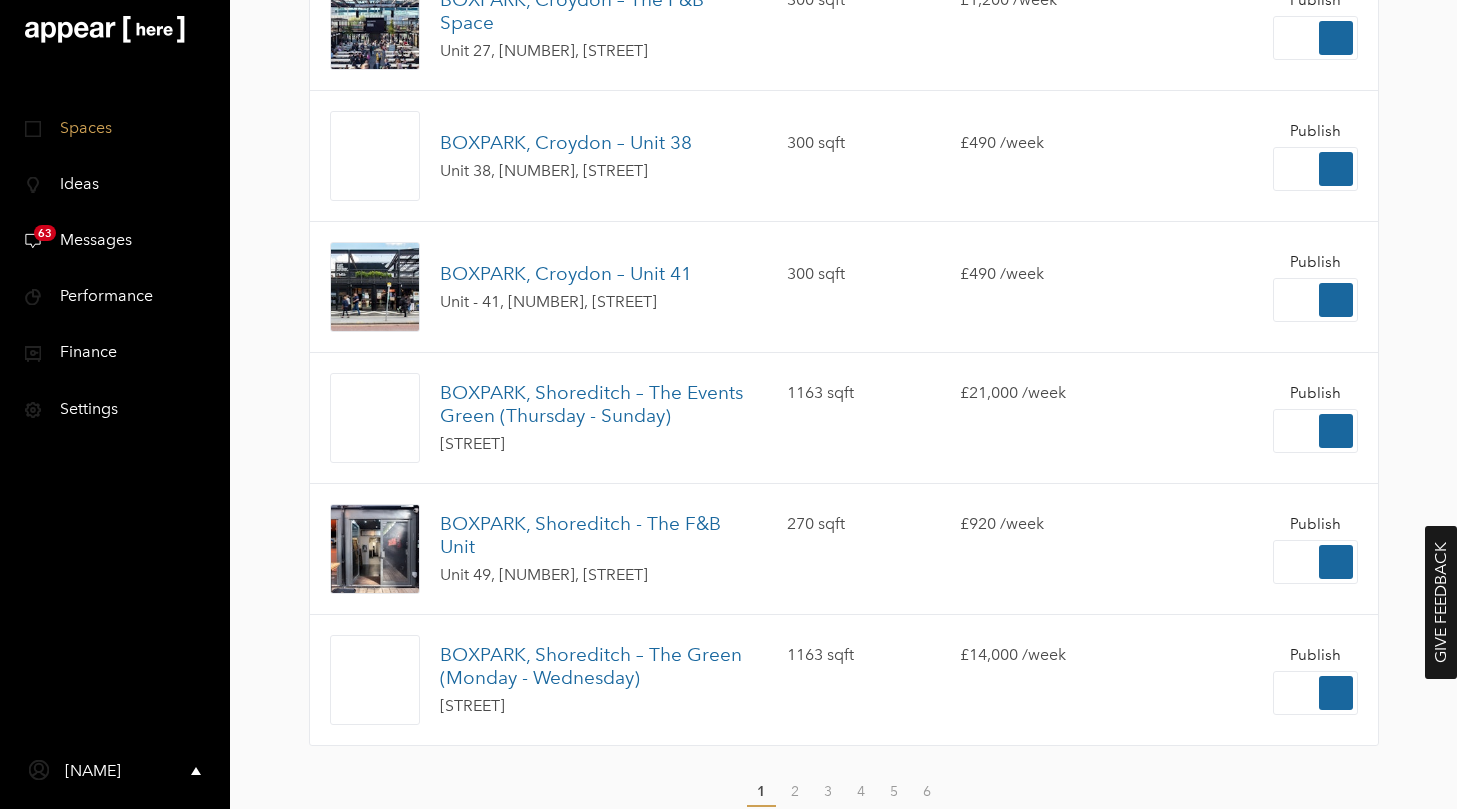 scroll, scrollTop: 877, scrollLeft: 0, axis: vertical 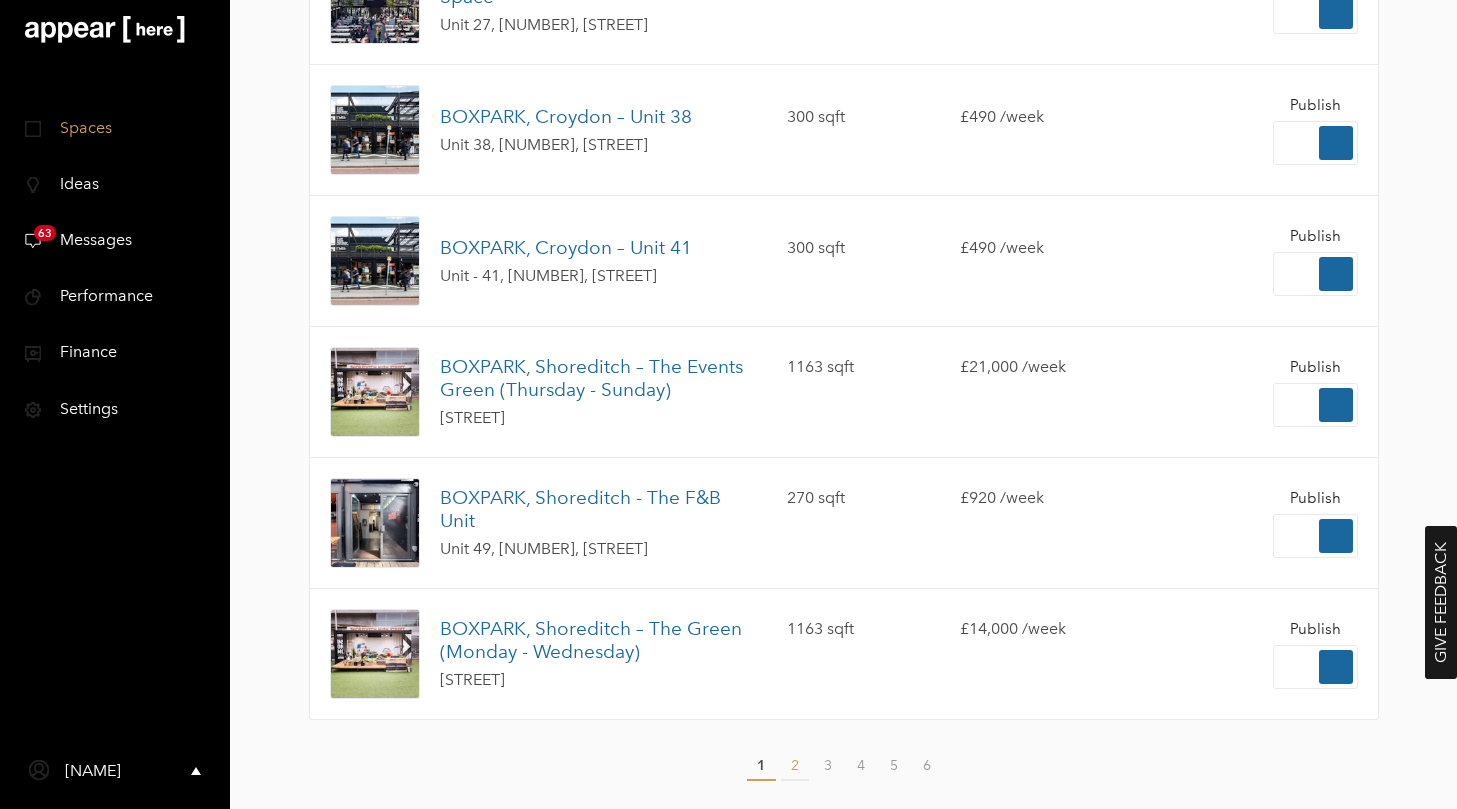 click on "2" at bounding box center (761, 767) 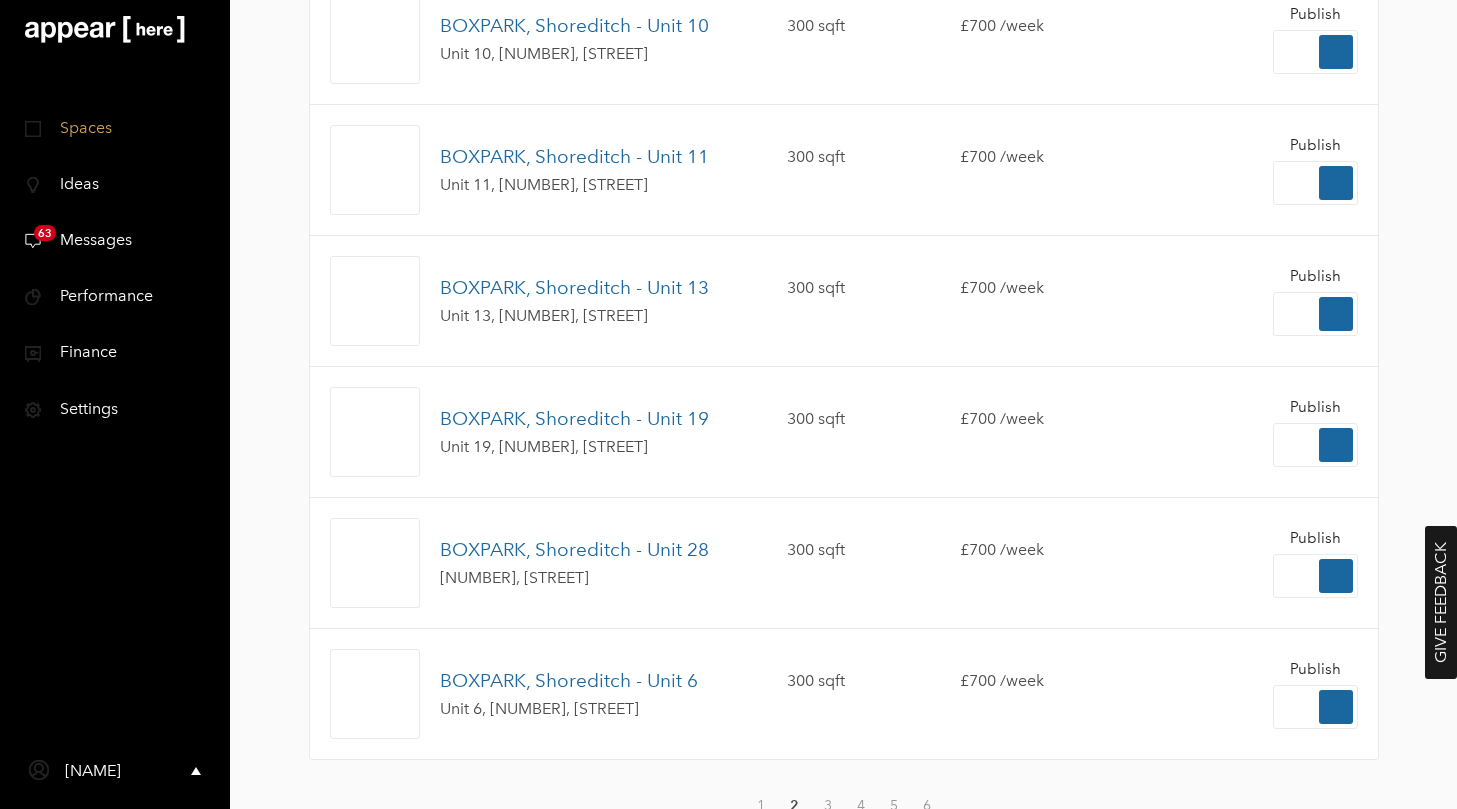scroll, scrollTop: 922, scrollLeft: 0, axis: vertical 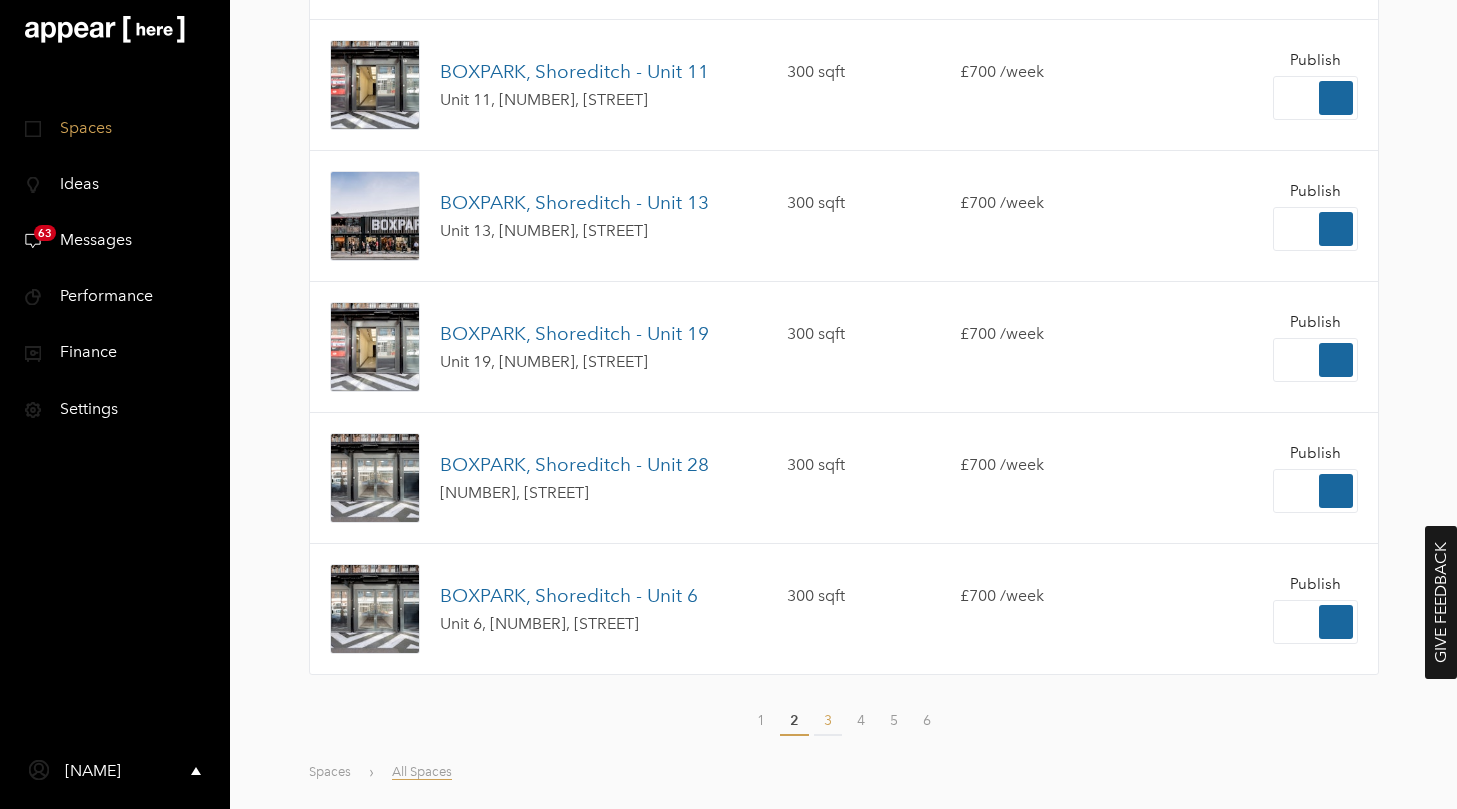 click on "3" at bounding box center [761, 721] 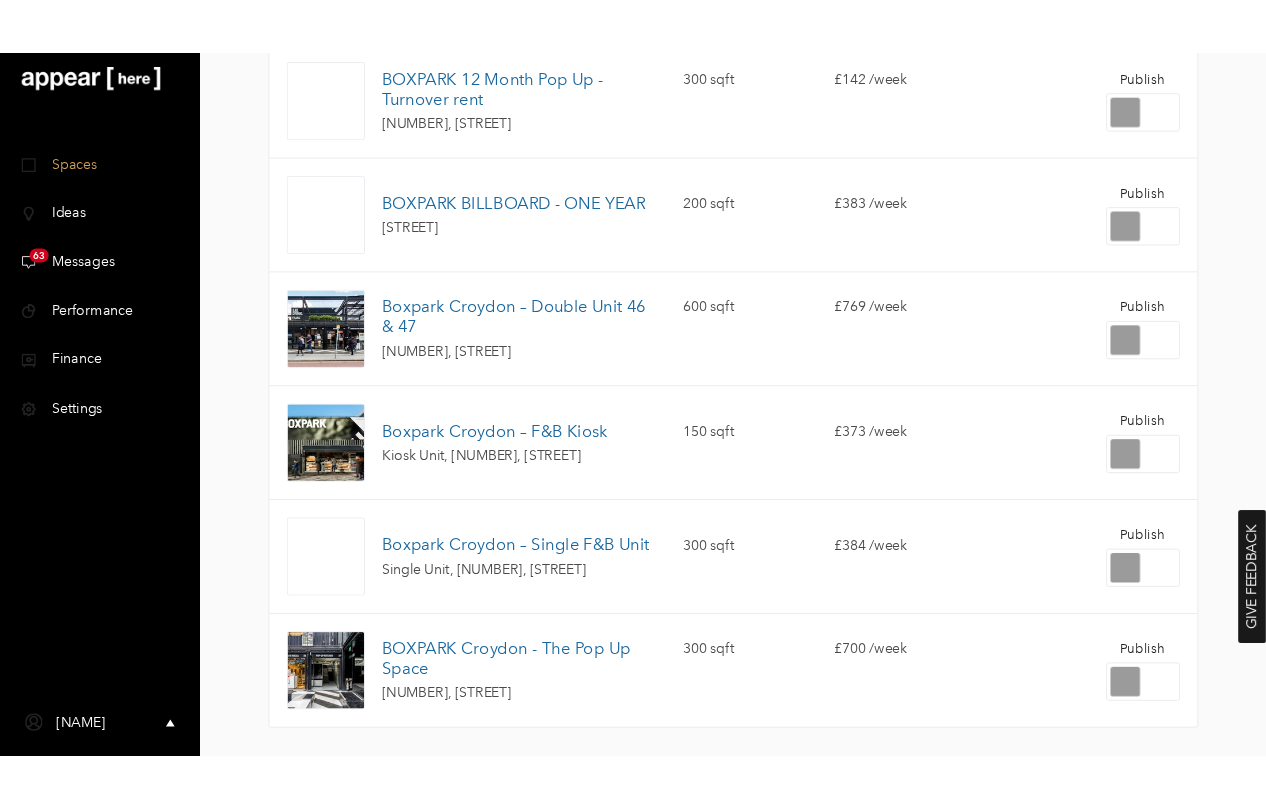 scroll, scrollTop: 823, scrollLeft: 0, axis: vertical 